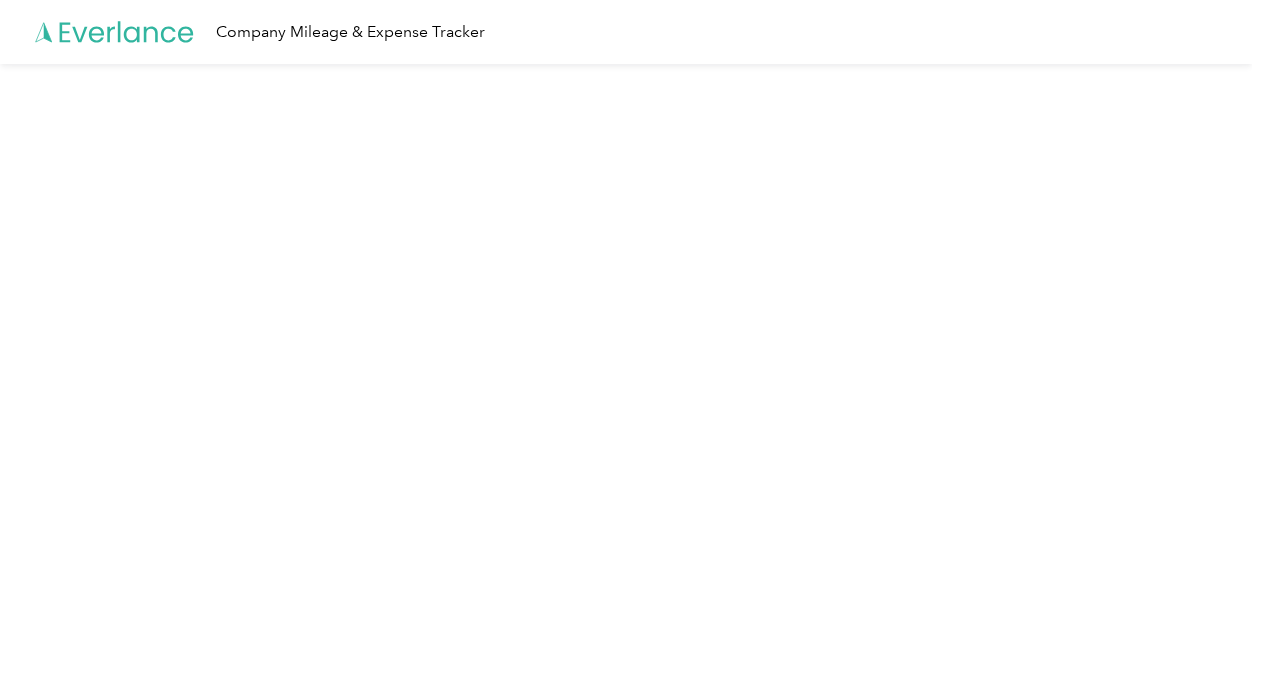 scroll, scrollTop: 0, scrollLeft: 0, axis: both 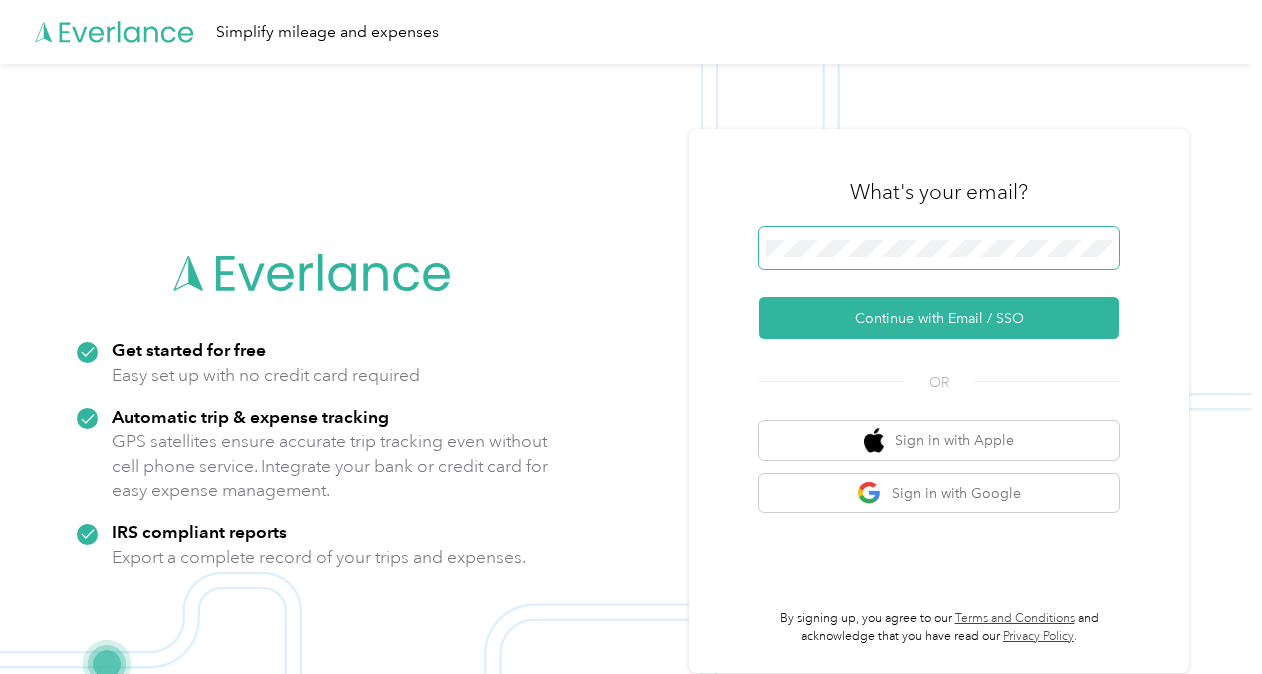 click at bounding box center (939, 248) 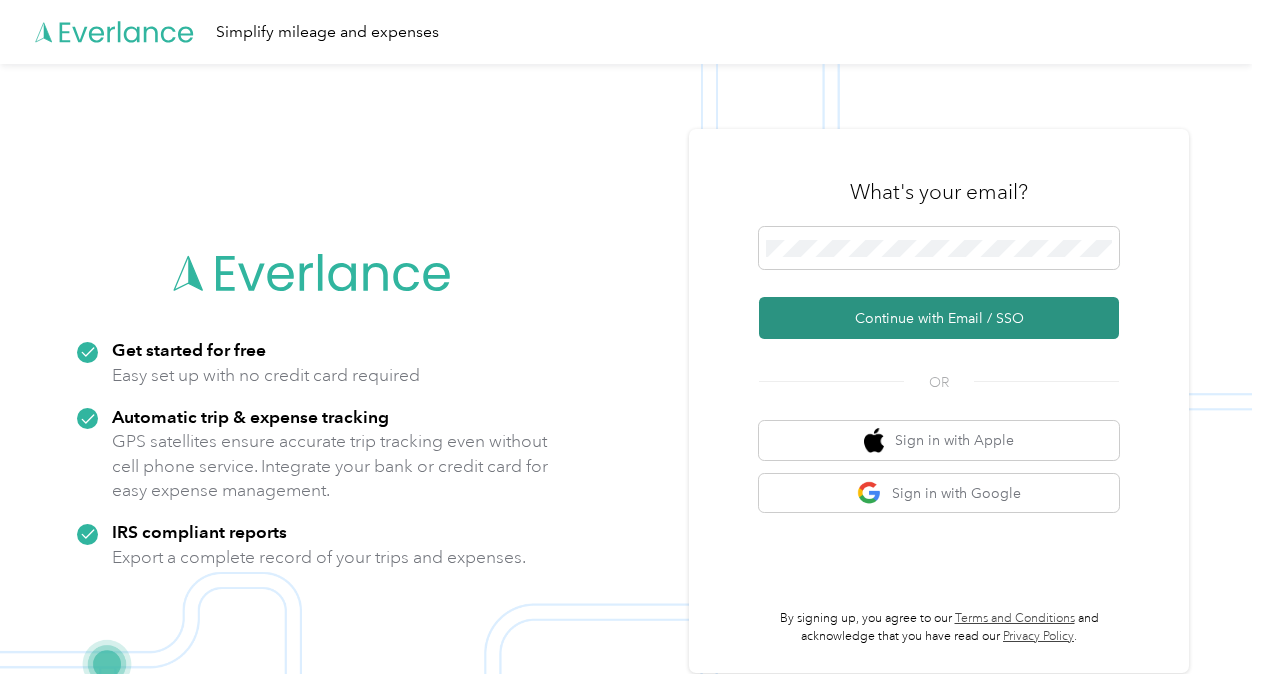 click on "Continue with Email / SSO" at bounding box center (939, 318) 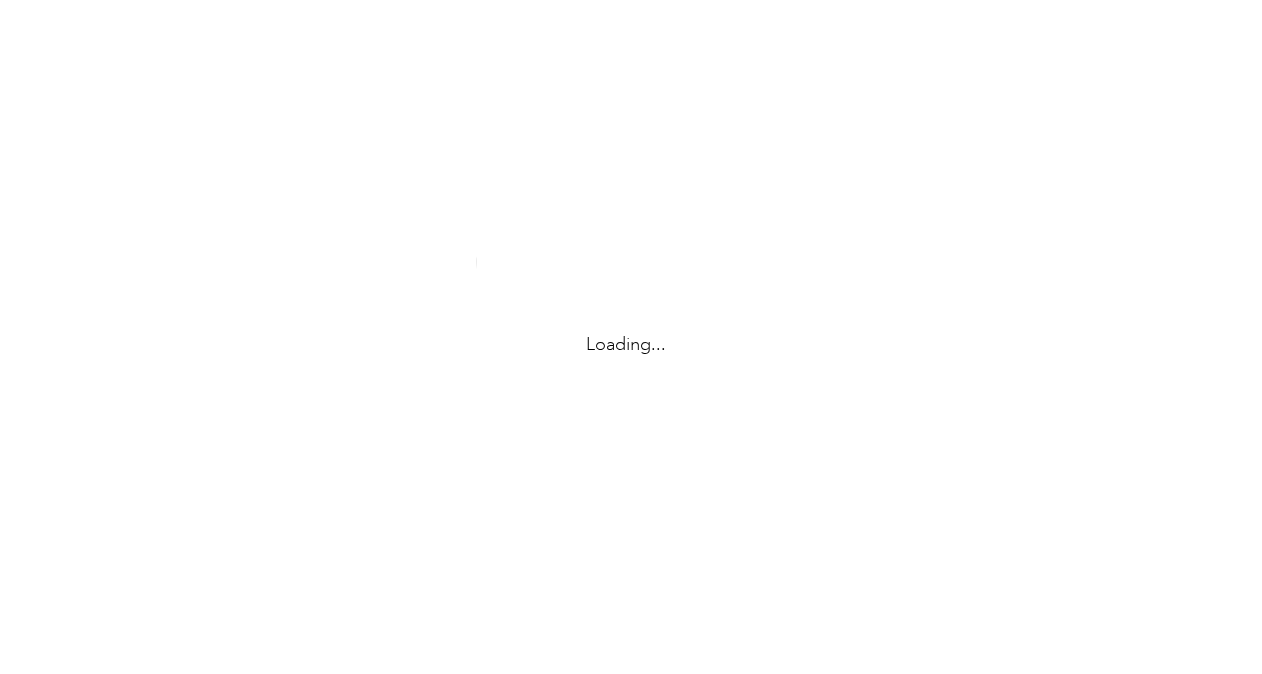 scroll, scrollTop: 0, scrollLeft: 0, axis: both 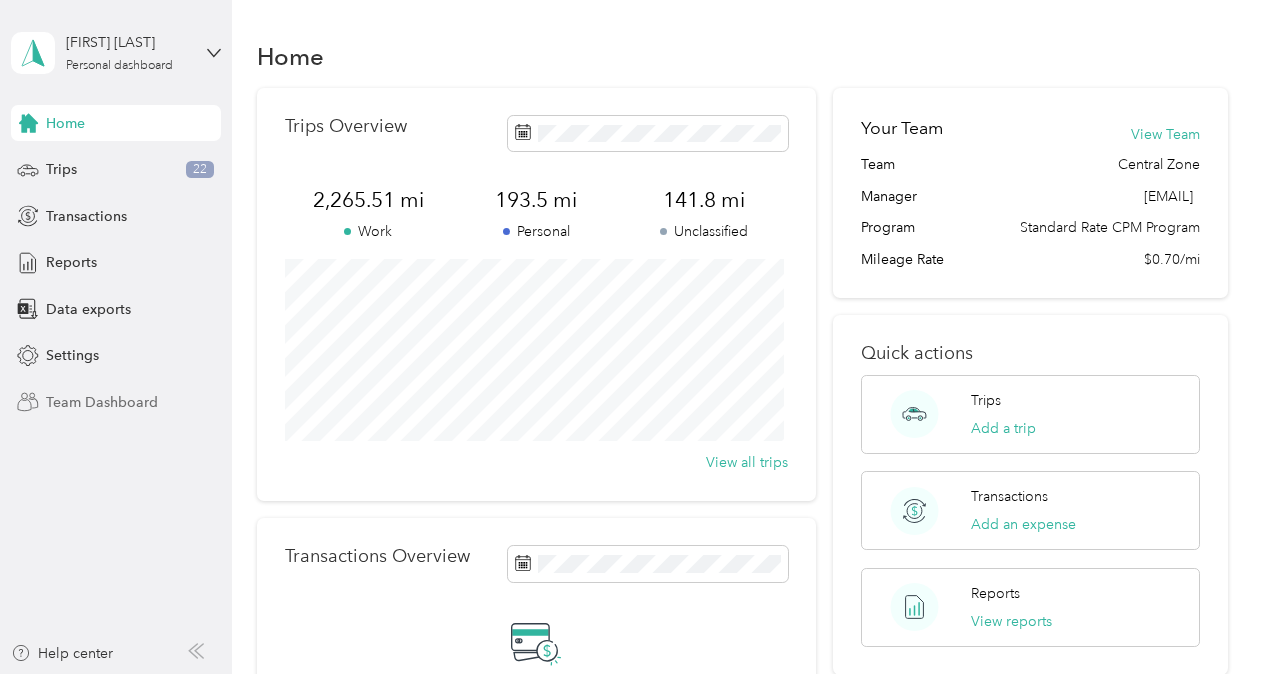 click on "Team Dashboard" at bounding box center (102, 402) 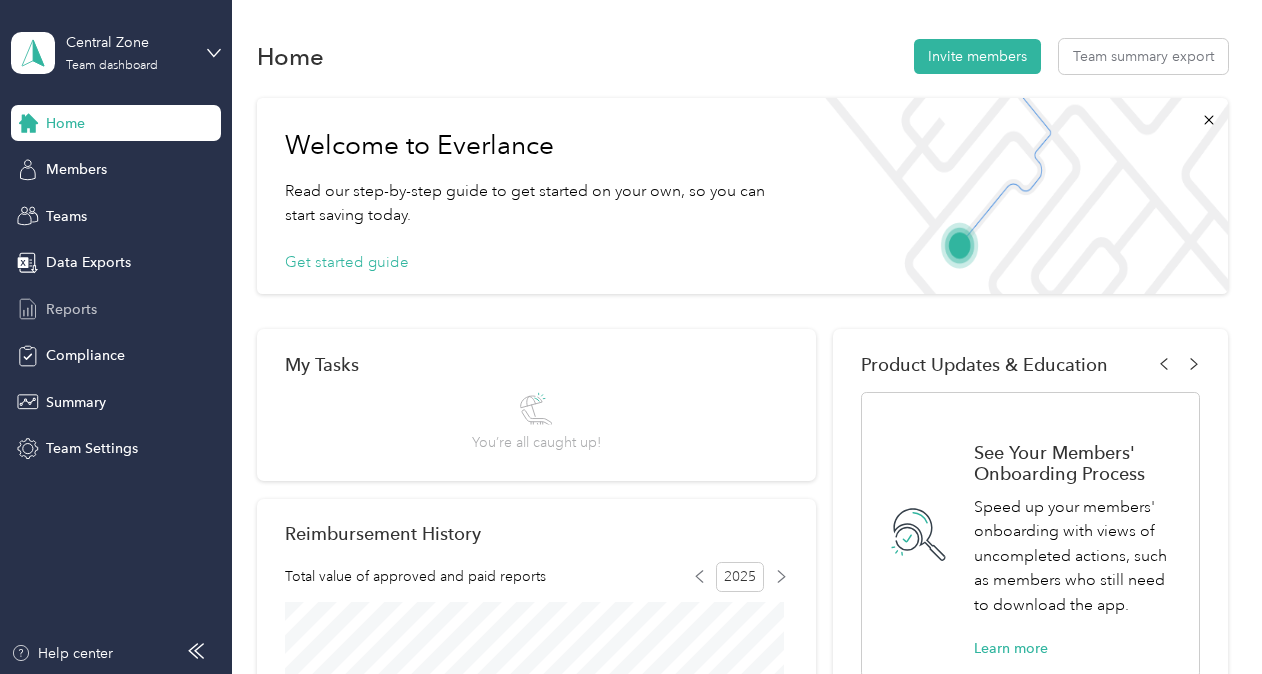 click on "Reports" at bounding box center [71, 309] 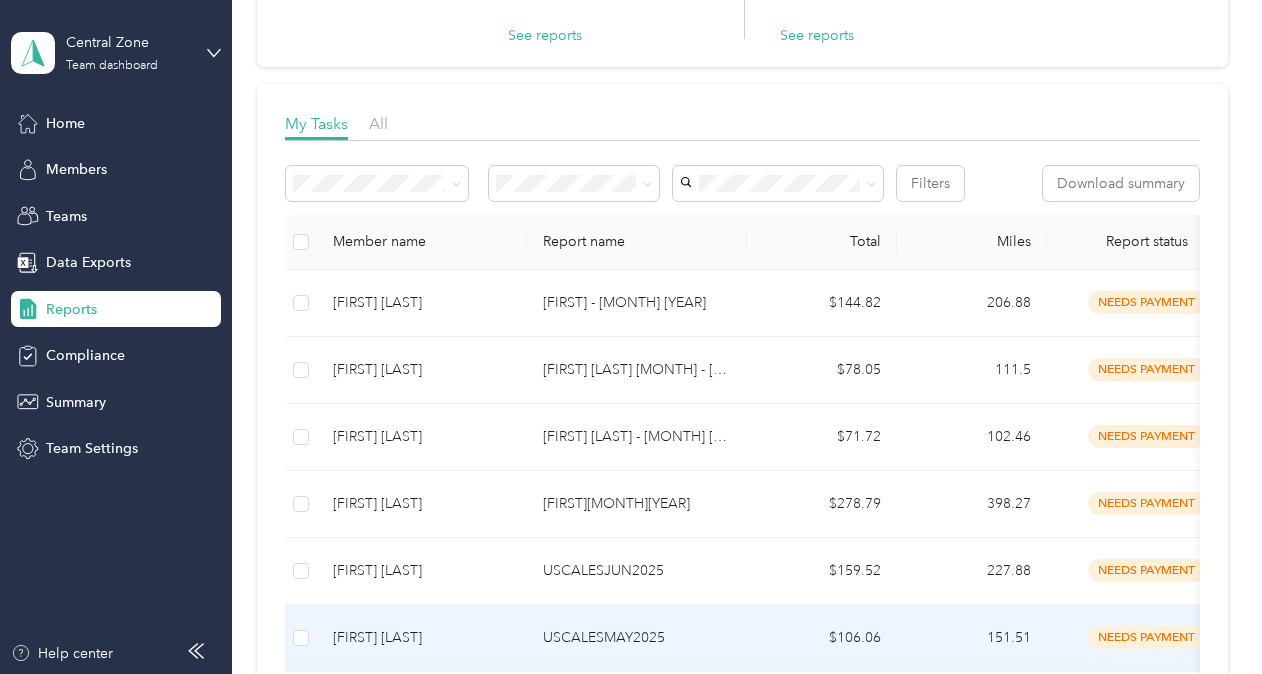scroll, scrollTop: 0, scrollLeft: 0, axis: both 